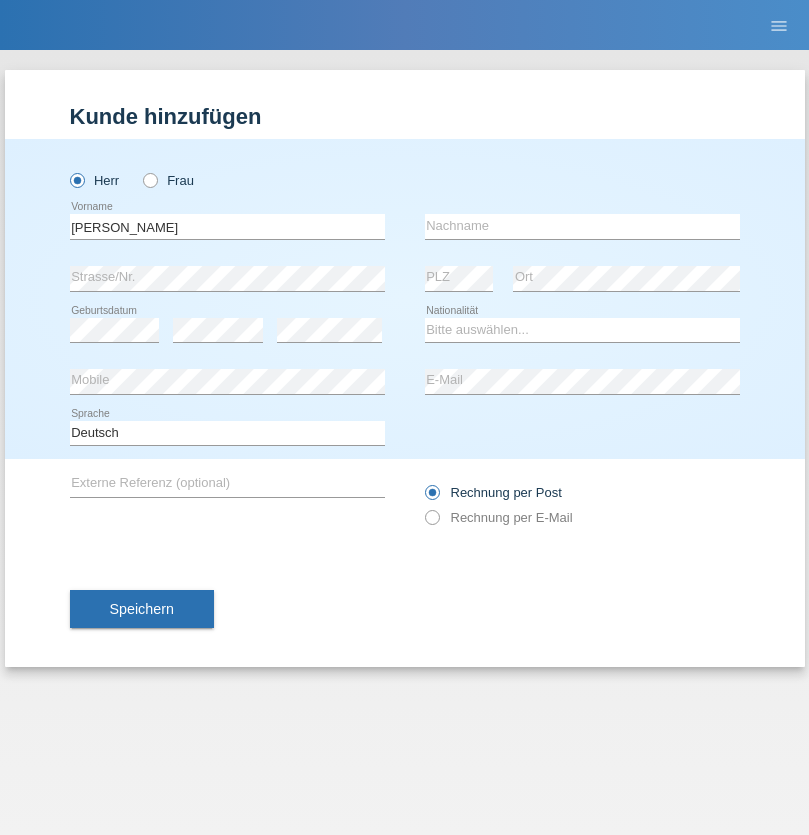 scroll, scrollTop: 0, scrollLeft: 0, axis: both 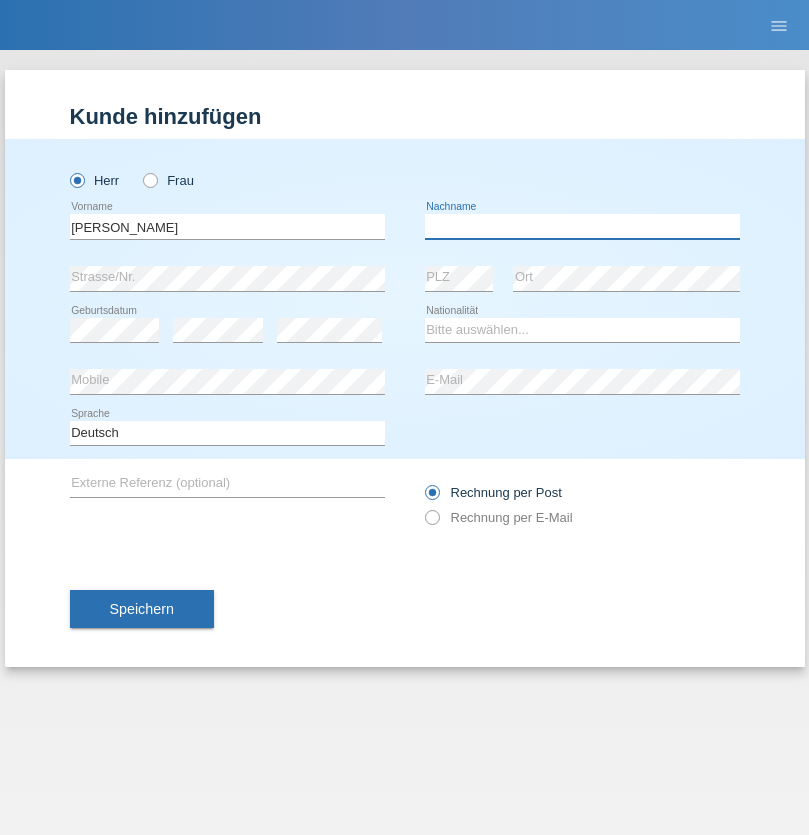 click at bounding box center (582, 226) 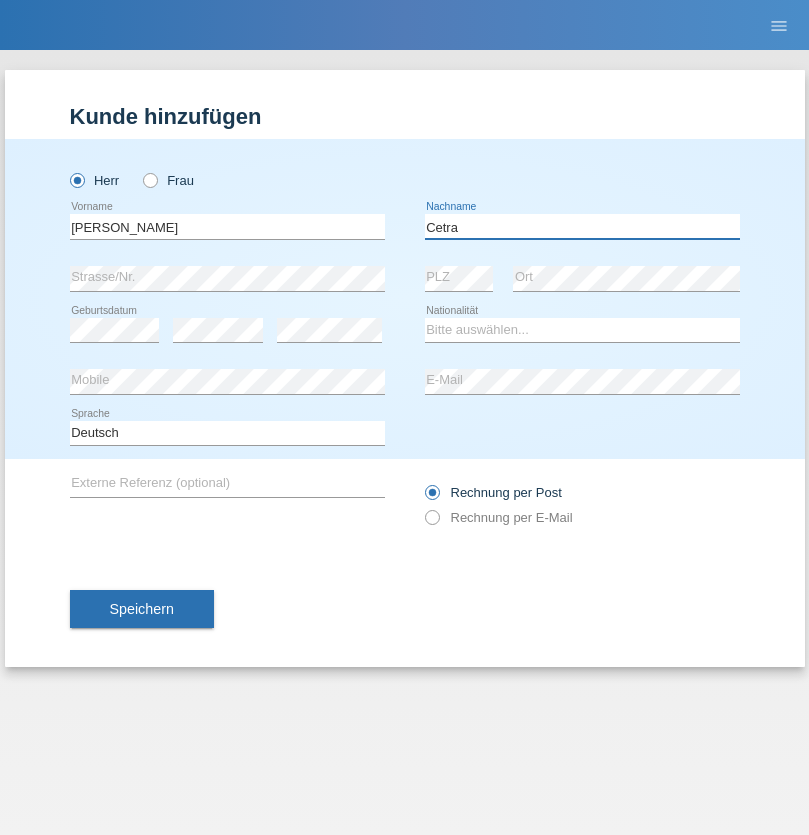 type on "Cetra" 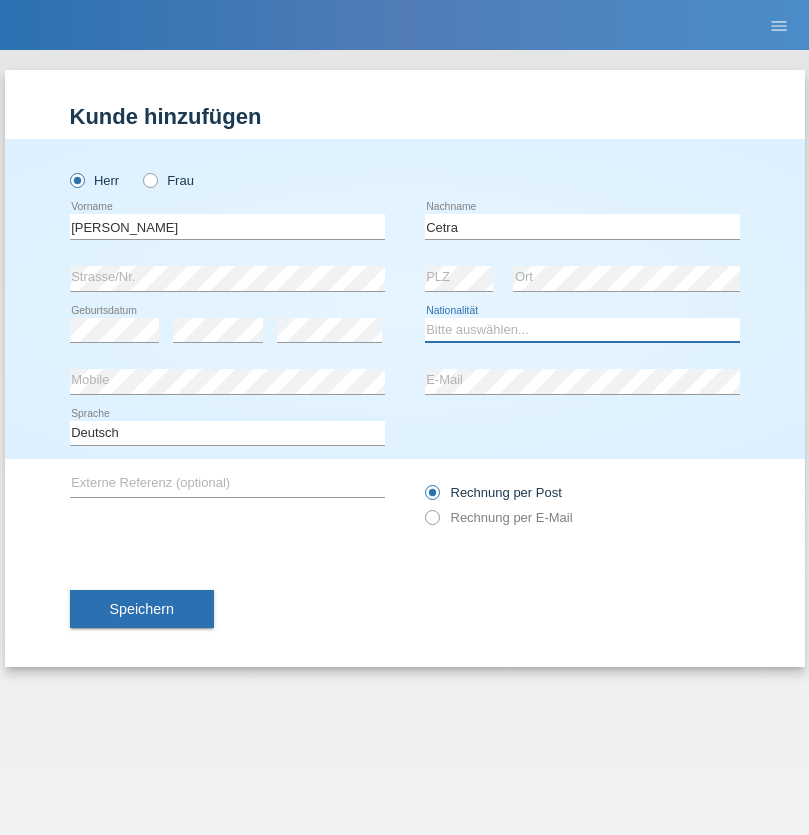select on "IT" 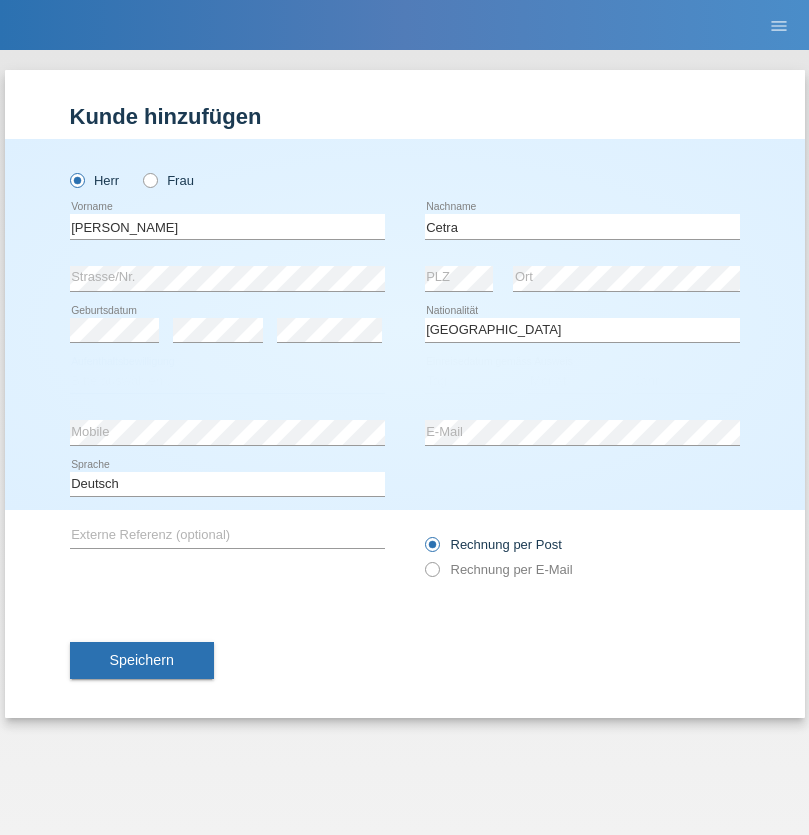 select on "C" 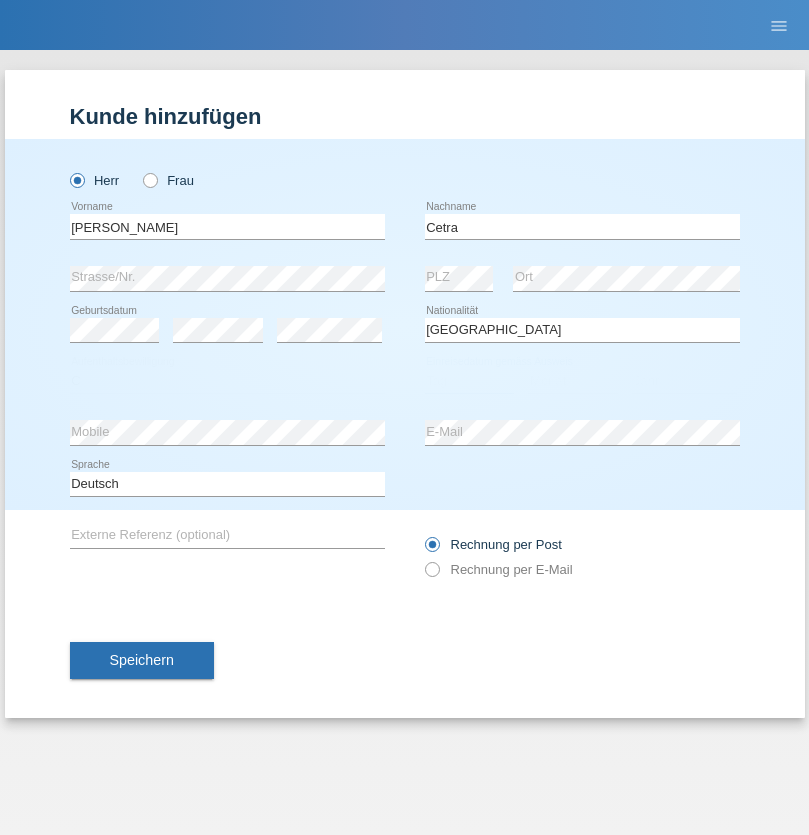select on "16" 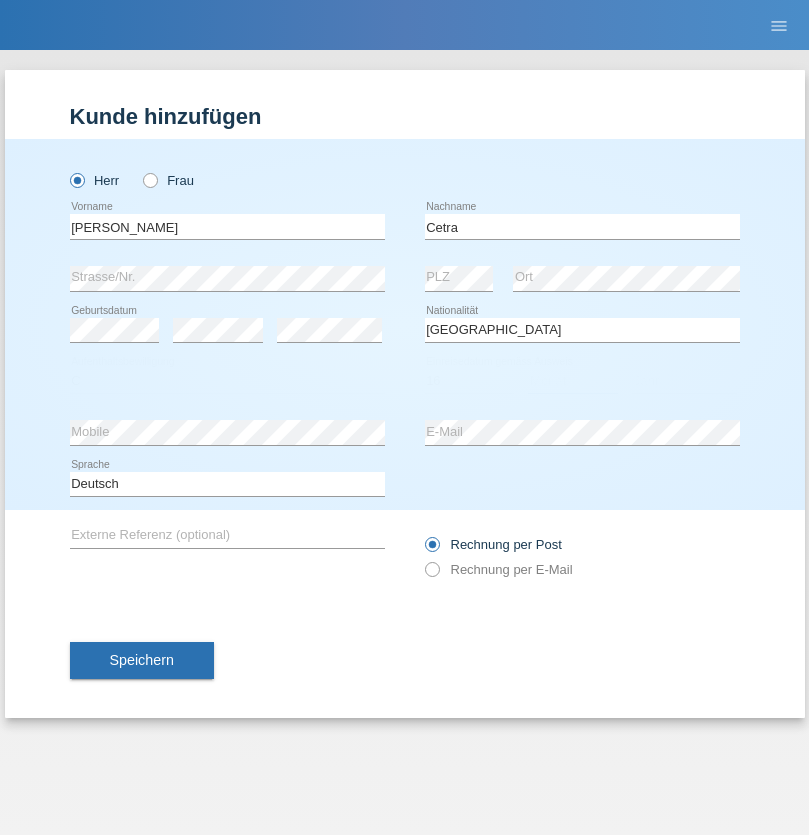select on "12" 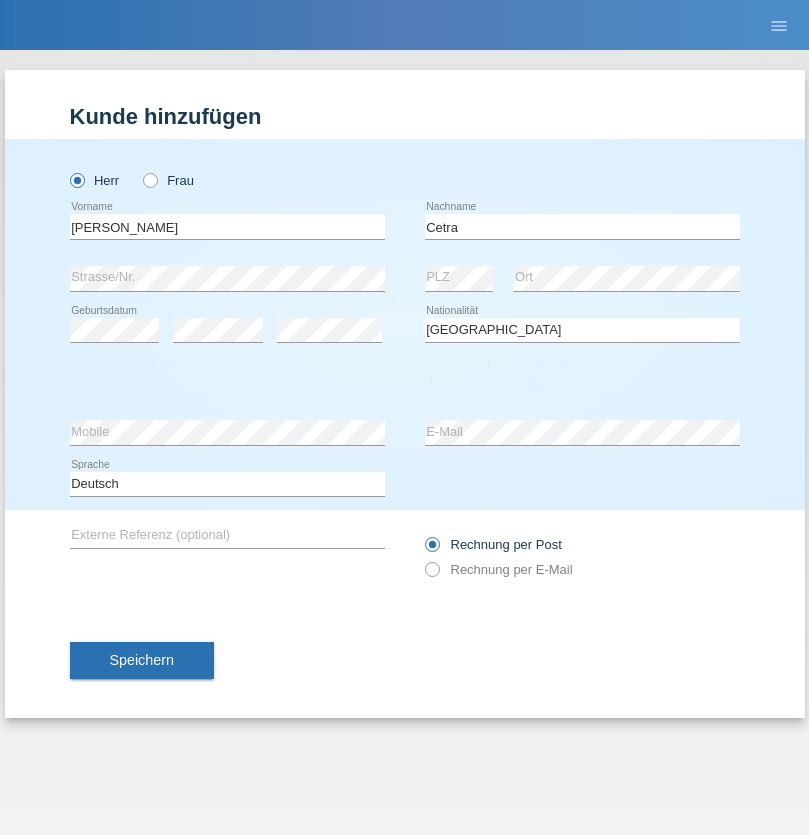 select on "1977" 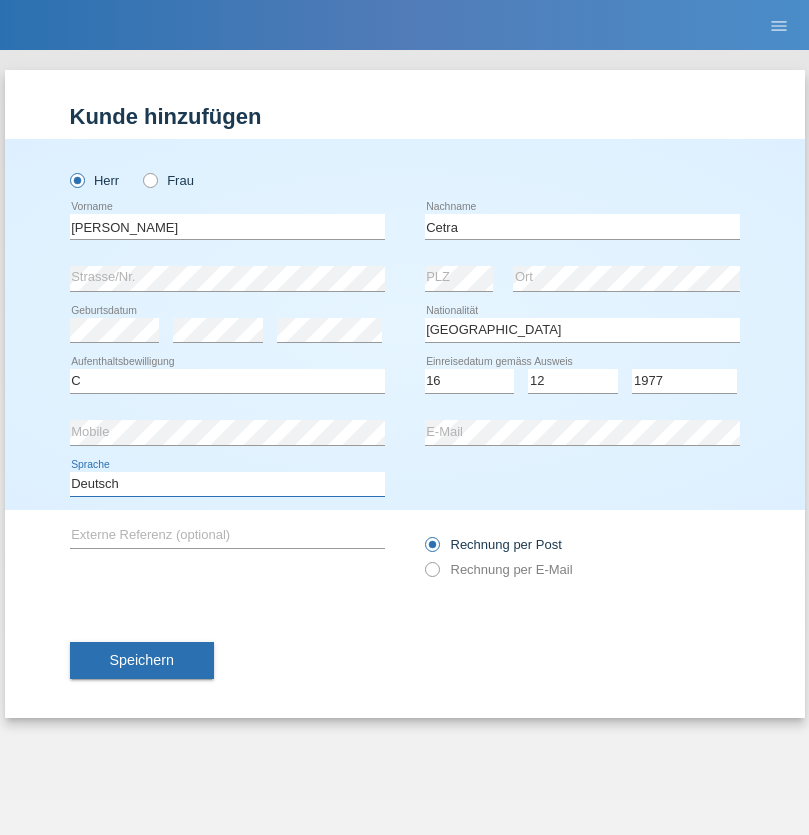 select on "en" 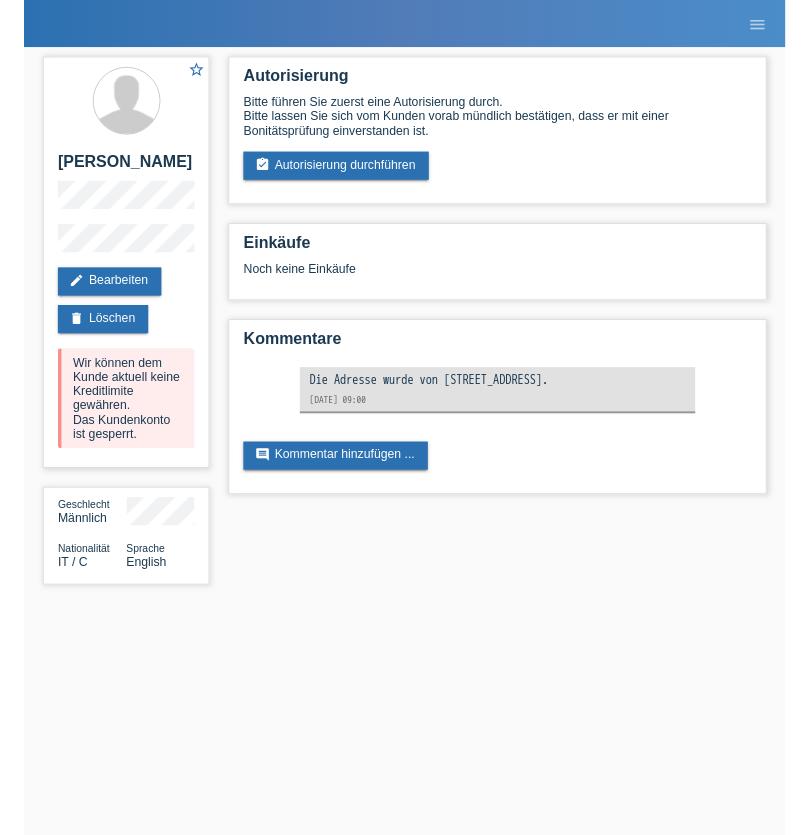 scroll, scrollTop: 0, scrollLeft: 0, axis: both 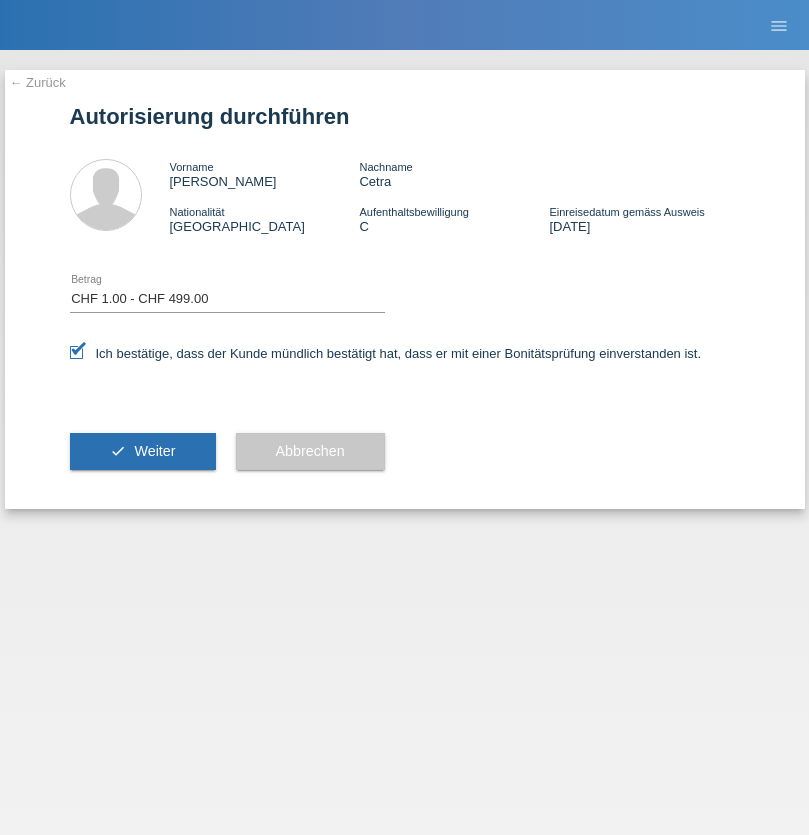 select on "1" 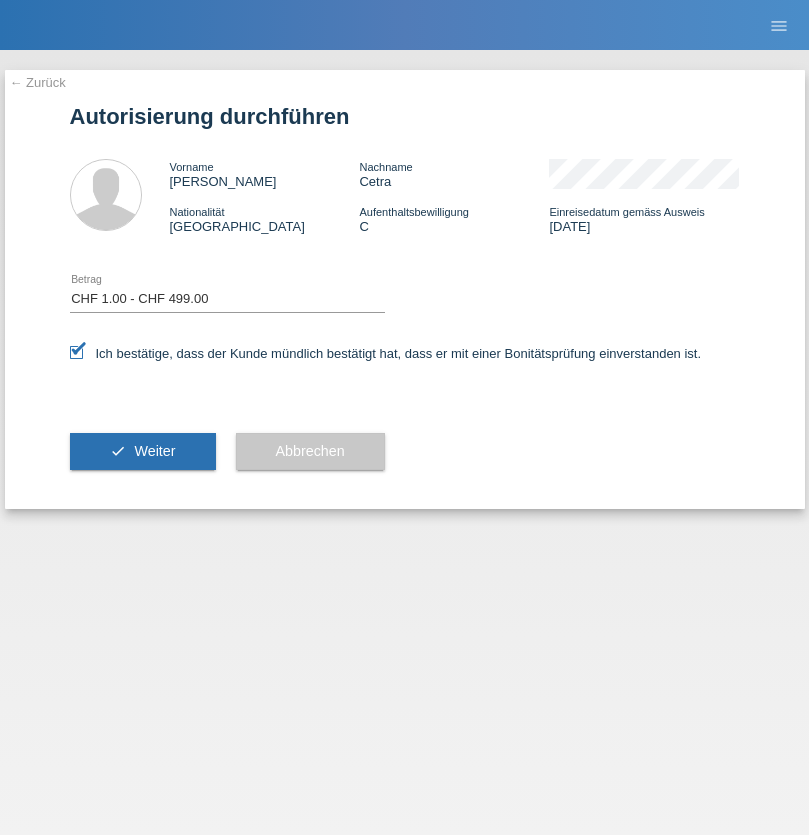 scroll, scrollTop: 0, scrollLeft: 0, axis: both 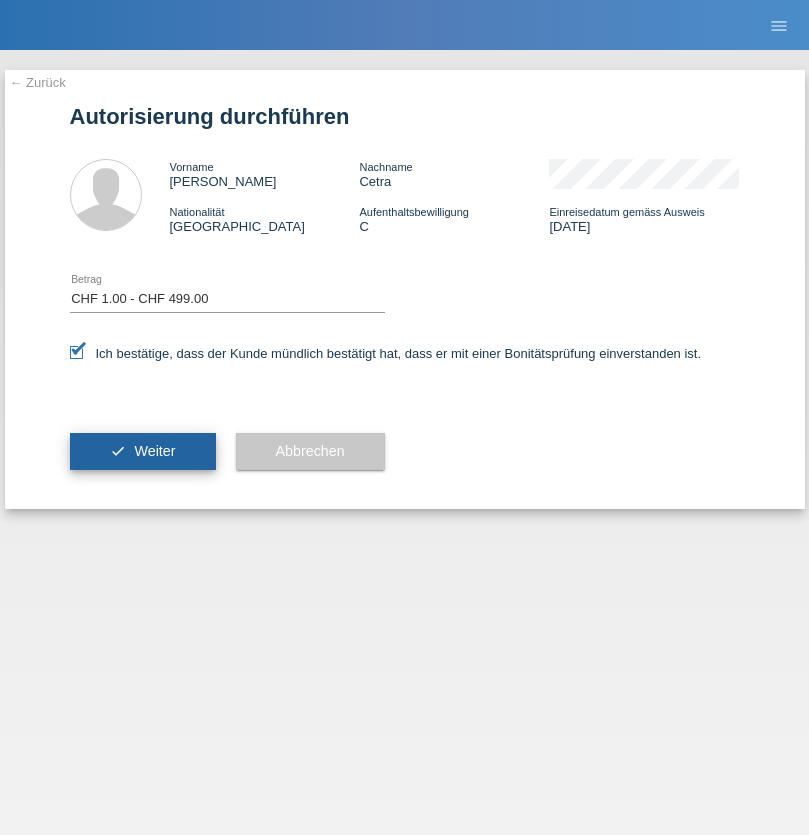 click on "Weiter" at bounding box center (154, 451) 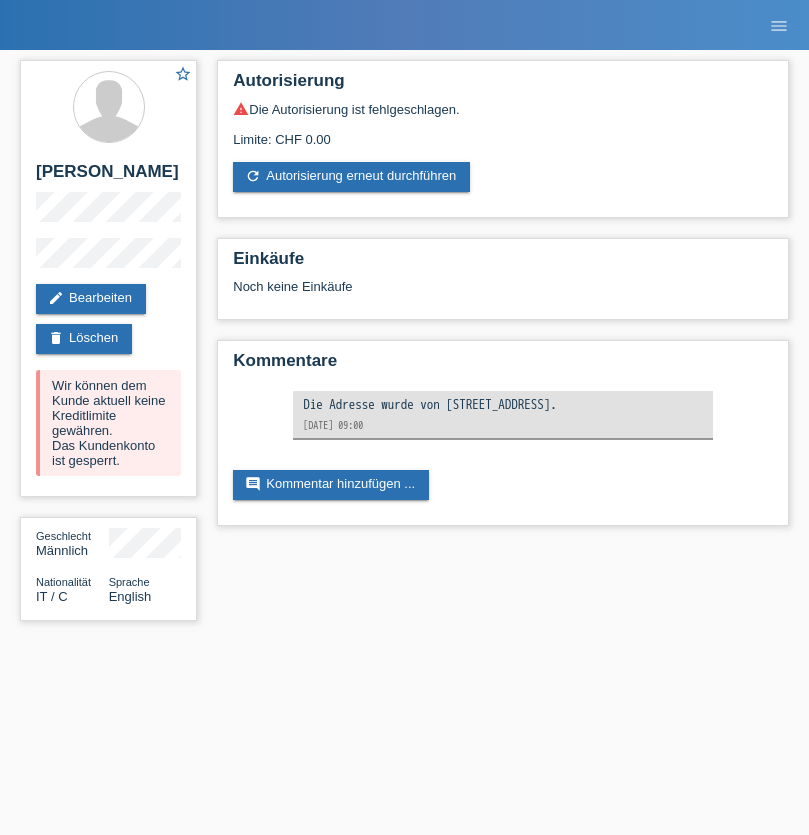 scroll, scrollTop: 0, scrollLeft: 0, axis: both 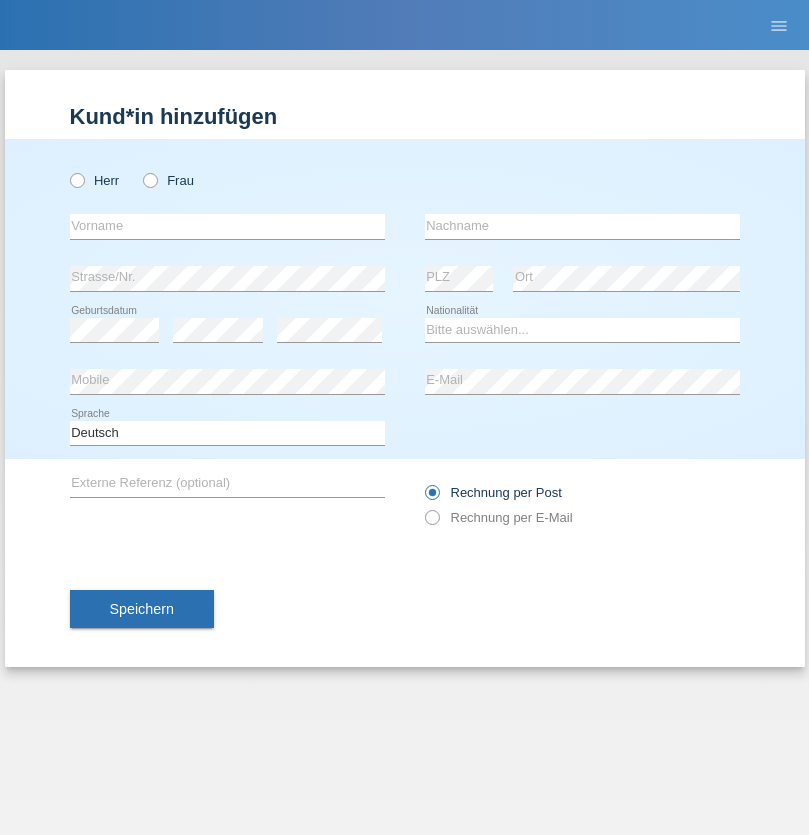 radio on "true" 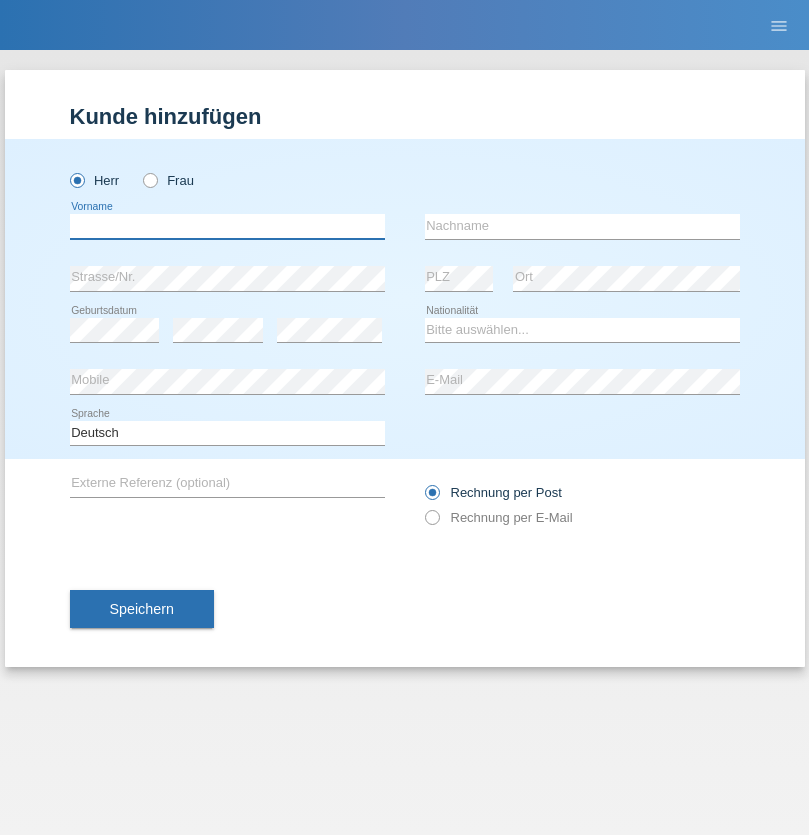 click at bounding box center [227, 226] 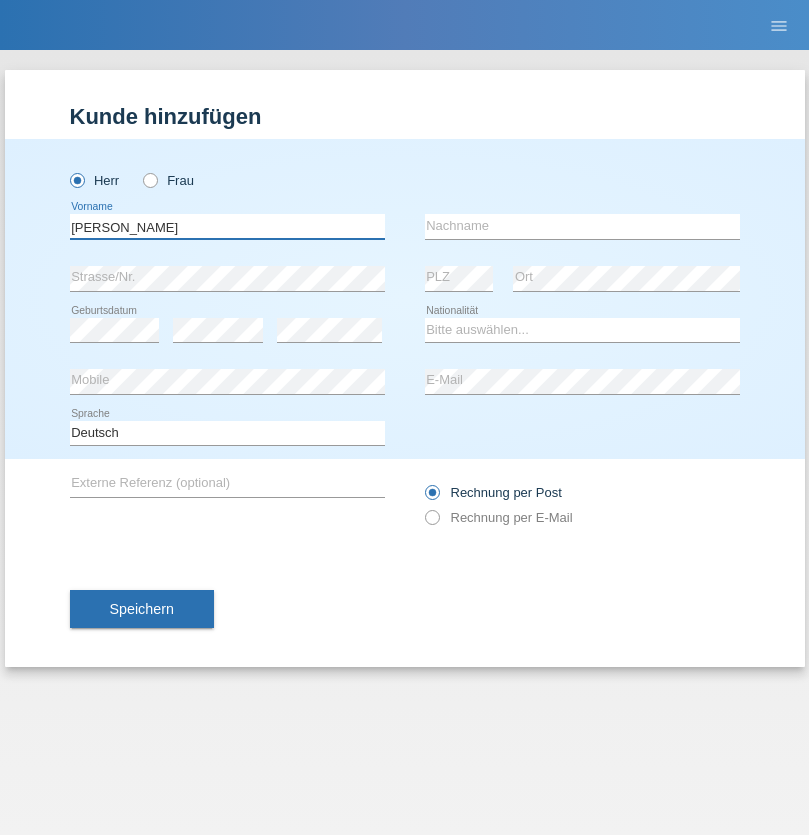 type on "[PERSON_NAME]" 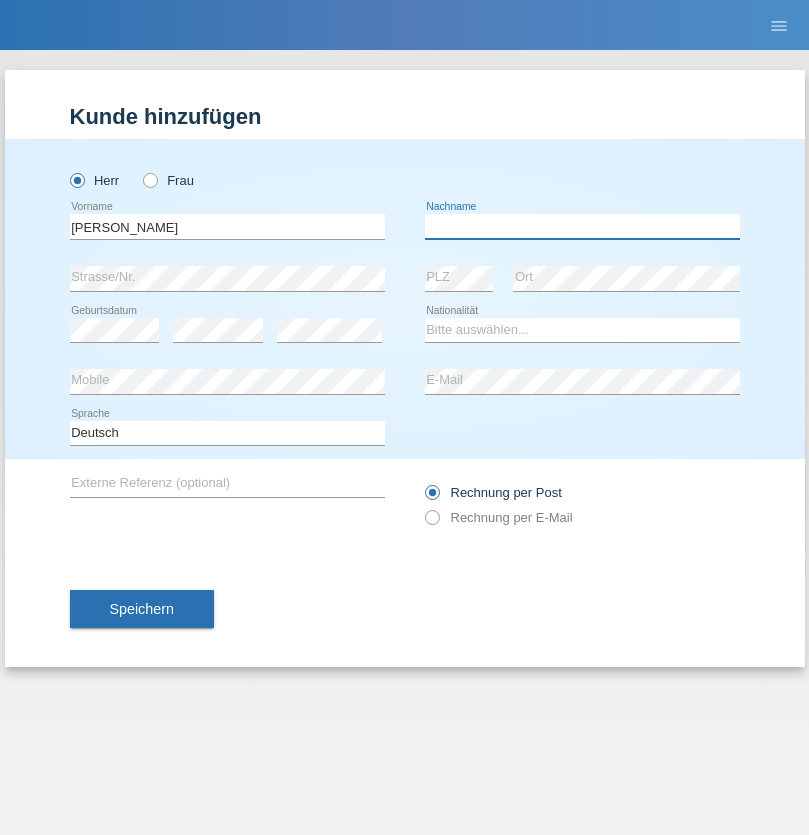 click at bounding box center (582, 226) 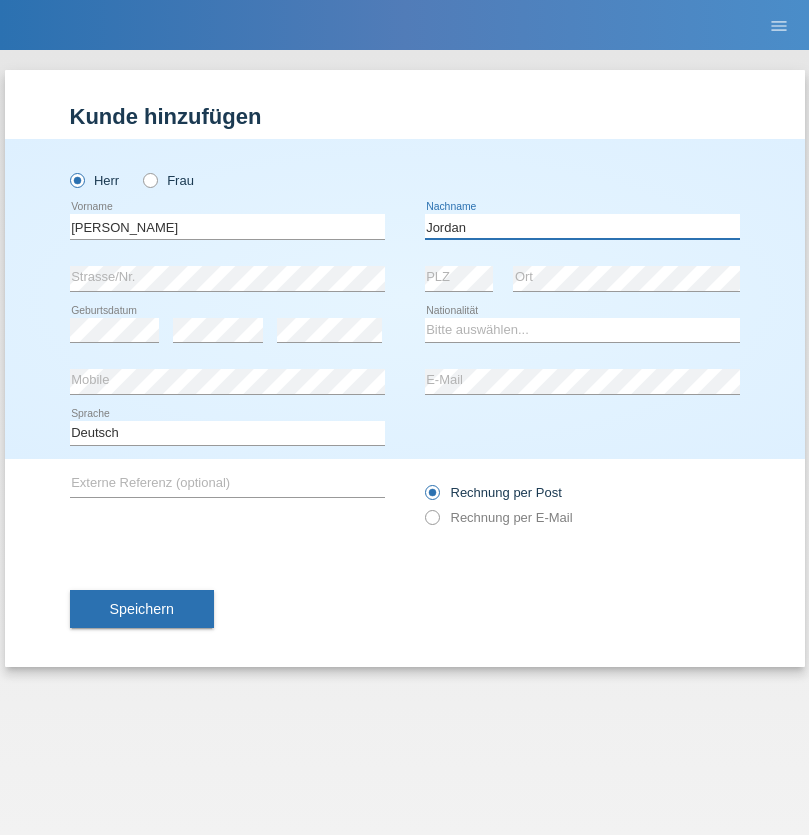 type on "Jordan" 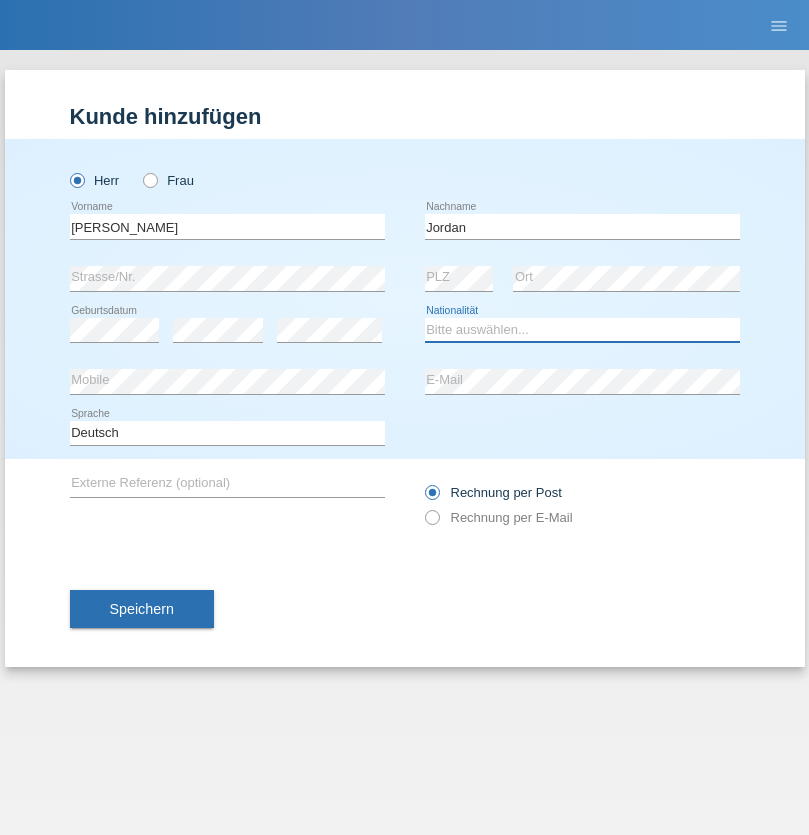 select on "CH" 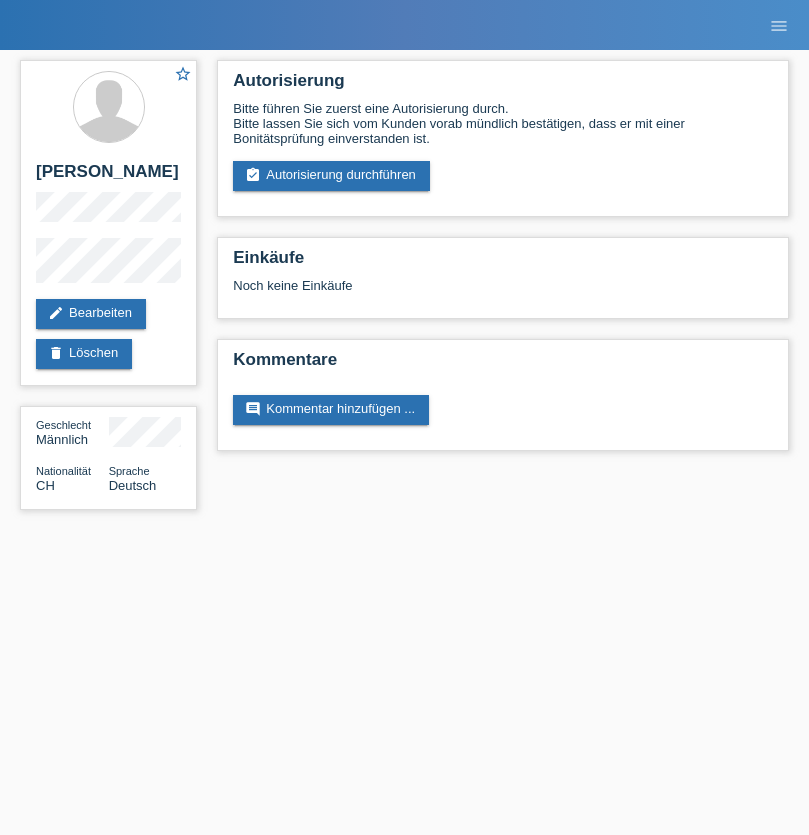 scroll, scrollTop: 0, scrollLeft: 0, axis: both 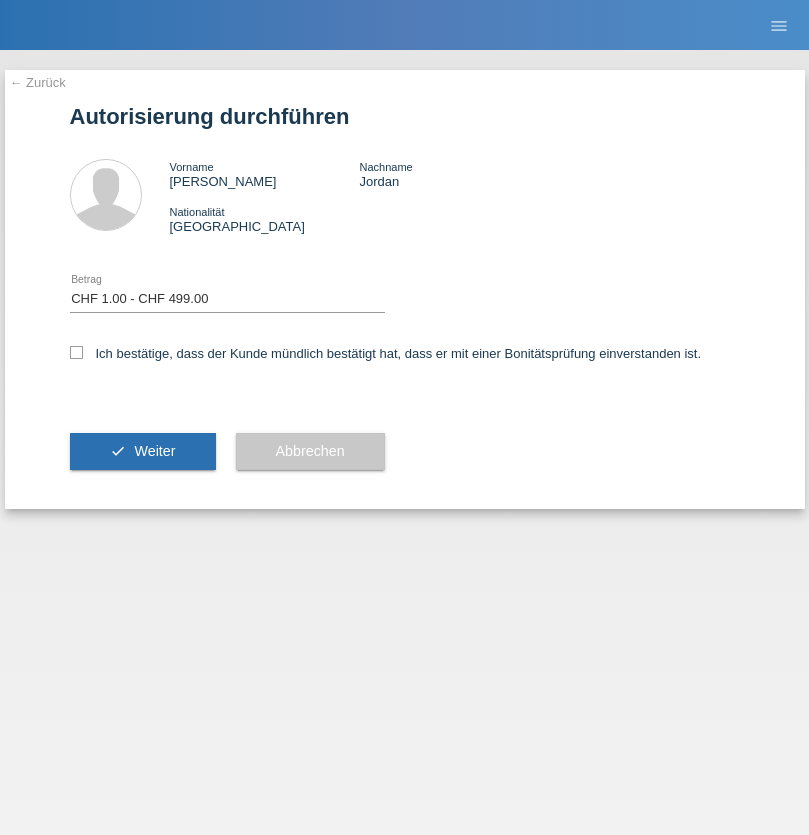 select on "1" 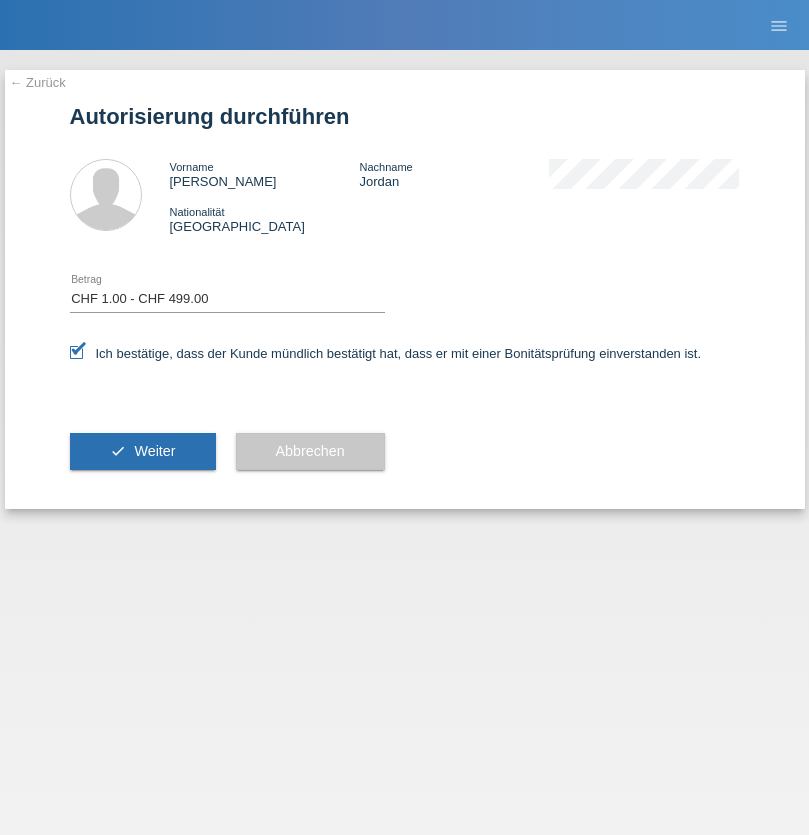 scroll, scrollTop: 0, scrollLeft: 0, axis: both 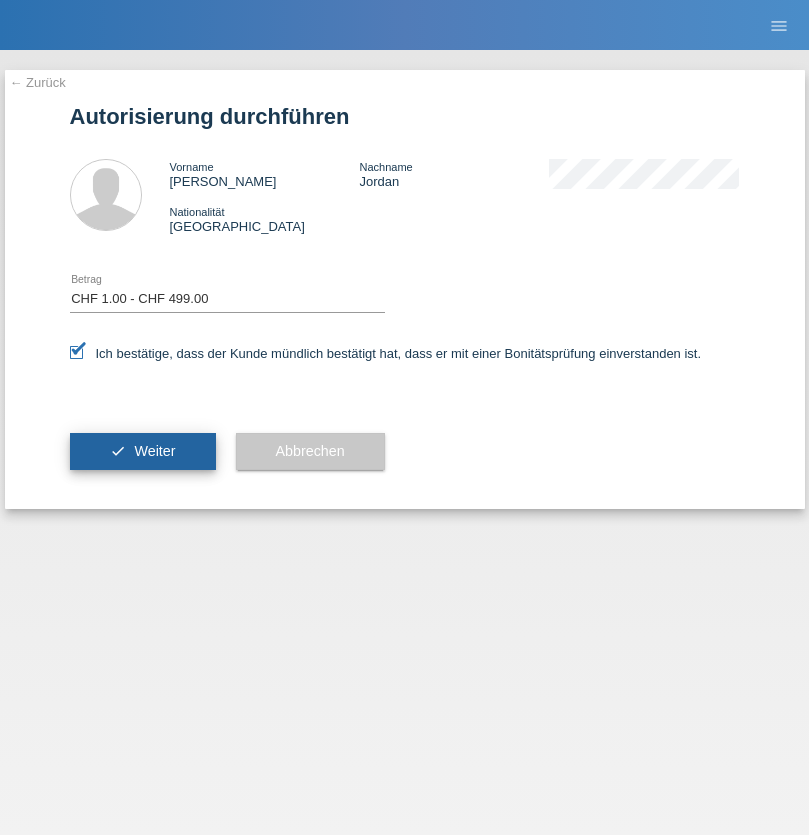 click on "Weiter" at bounding box center [154, 451] 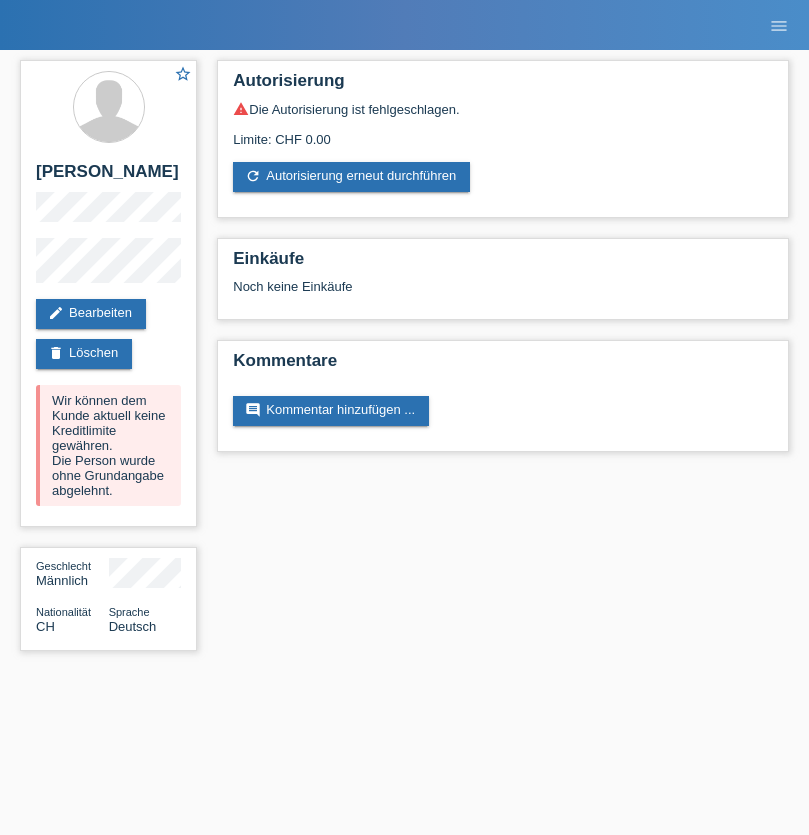 scroll, scrollTop: 0, scrollLeft: 0, axis: both 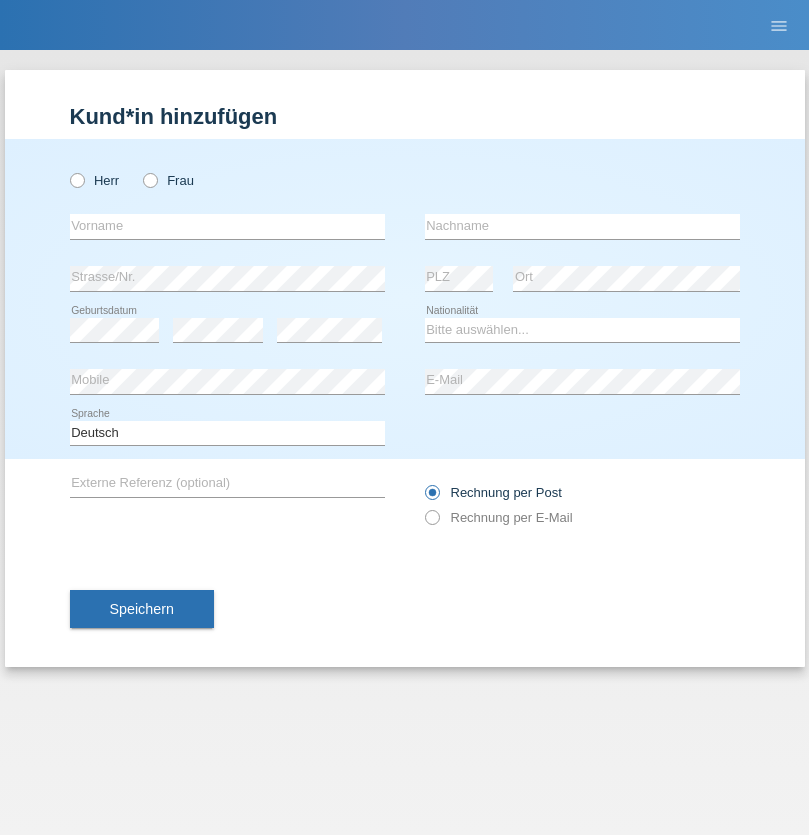 radio on "true" 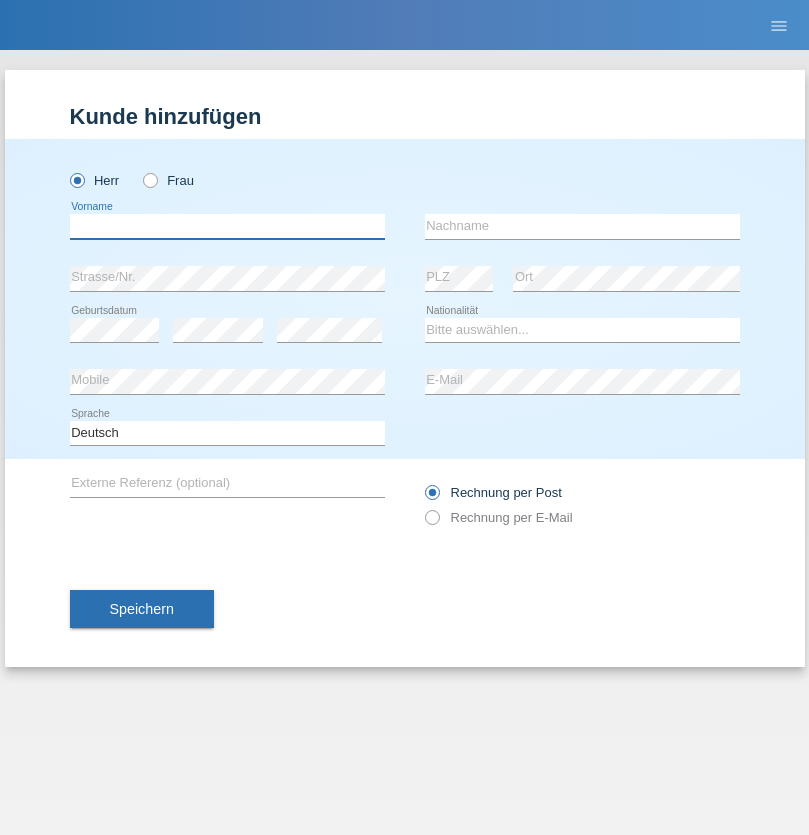 click at bounding box center (227, 226) 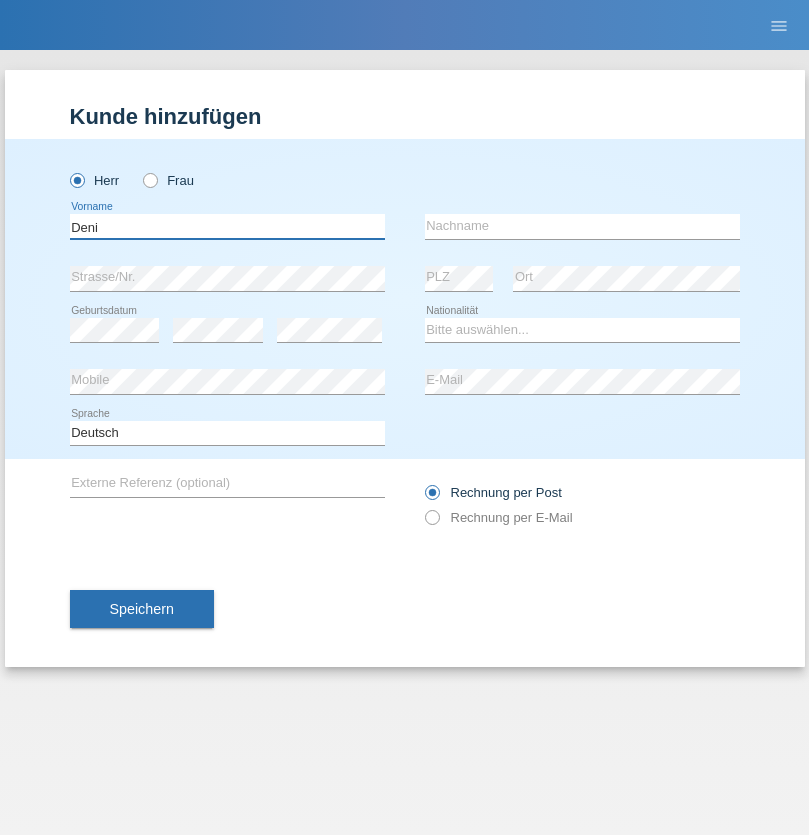type on "Deni" 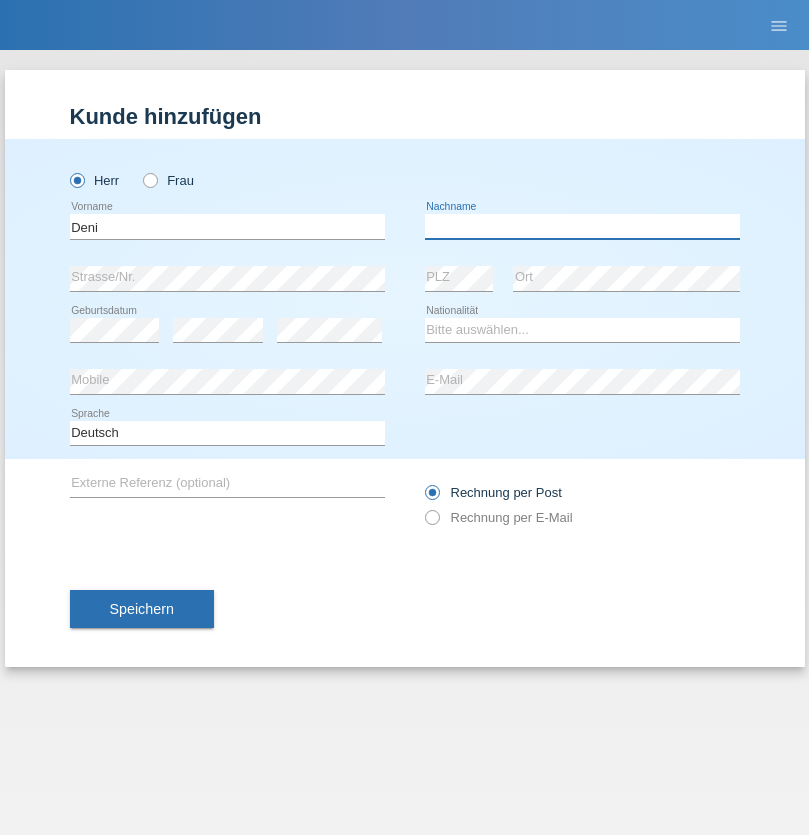 click at bounding box center [582, 226] 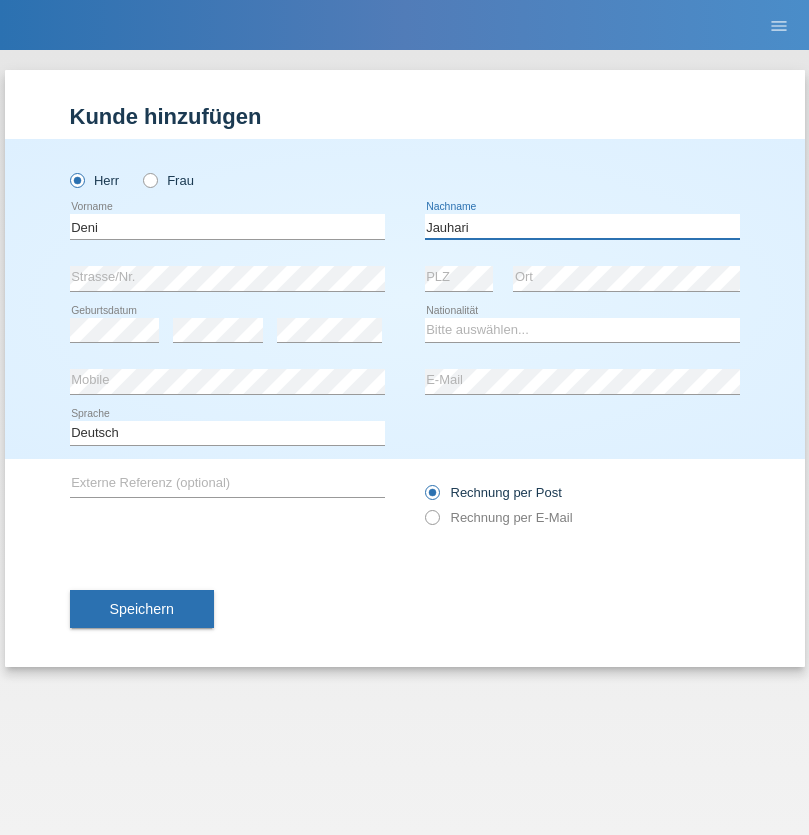 type on "Jauhari" 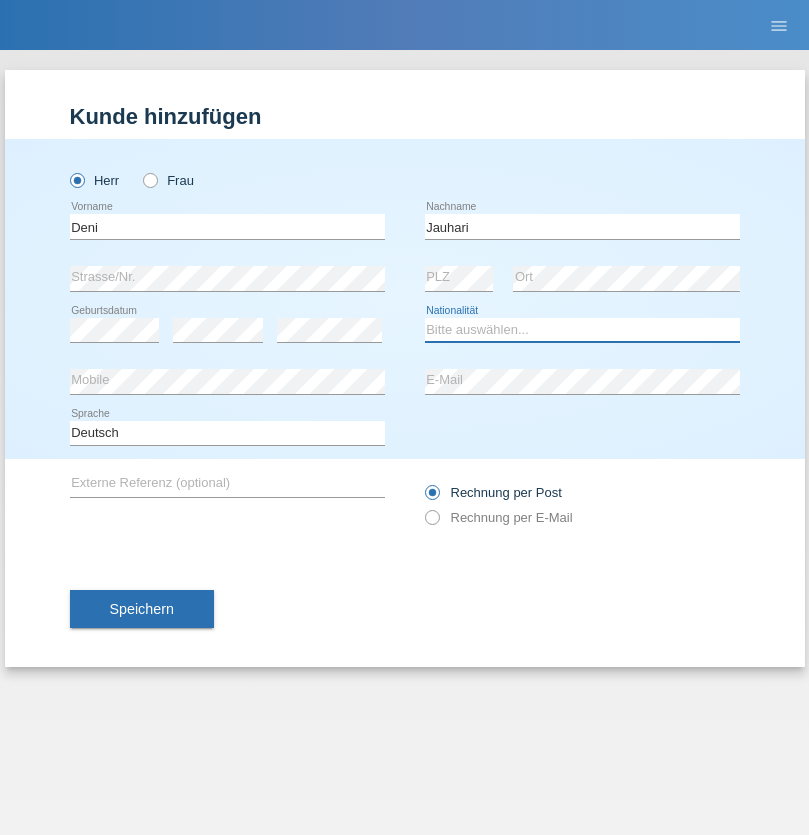 select on "ID" 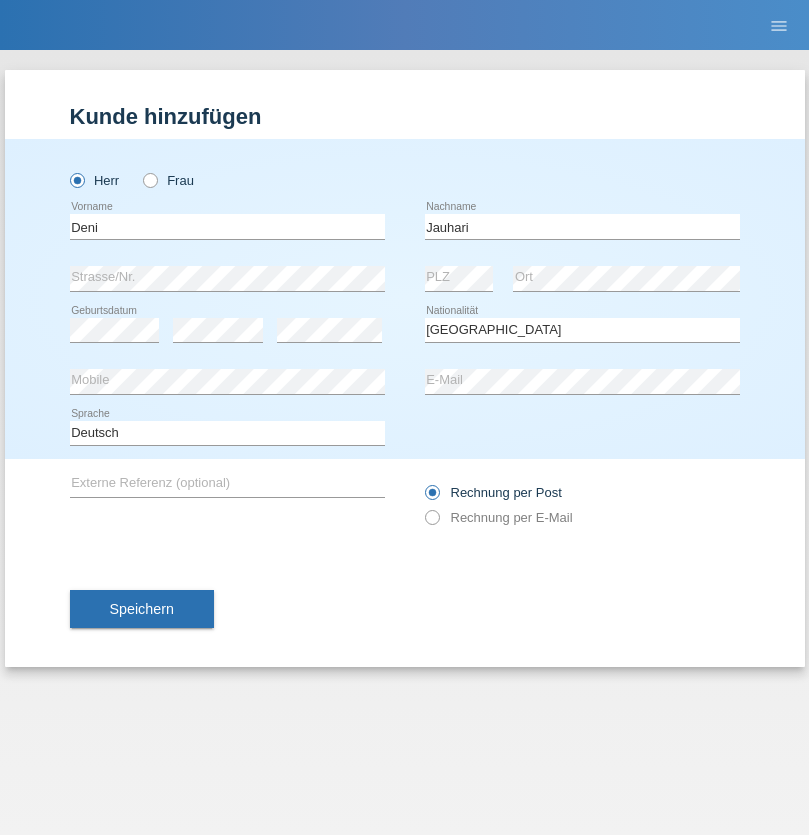 select on "C" 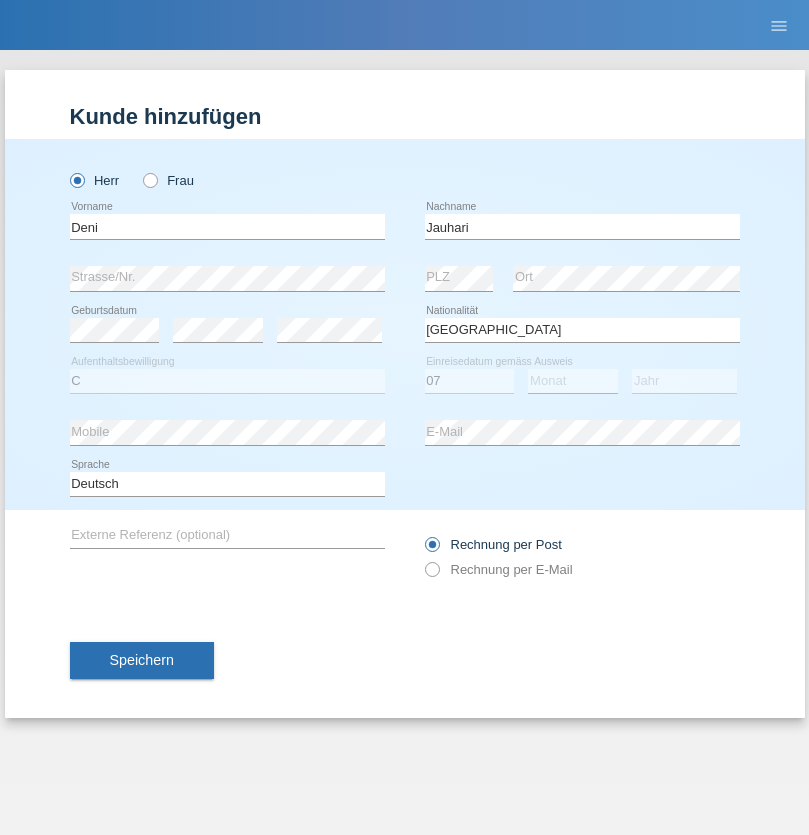 select on "03" 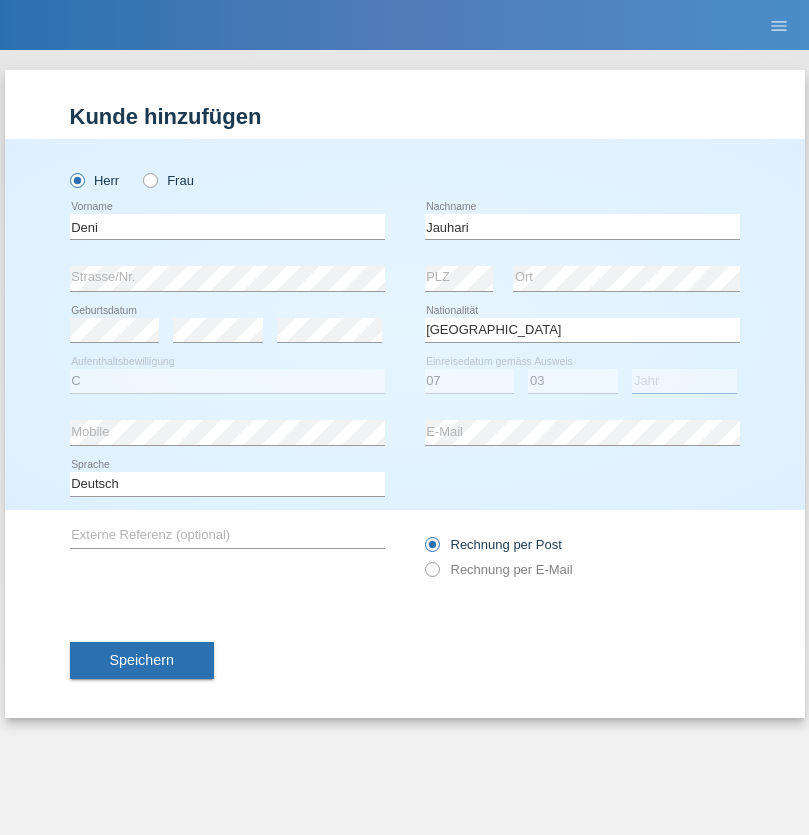 select on "2021" 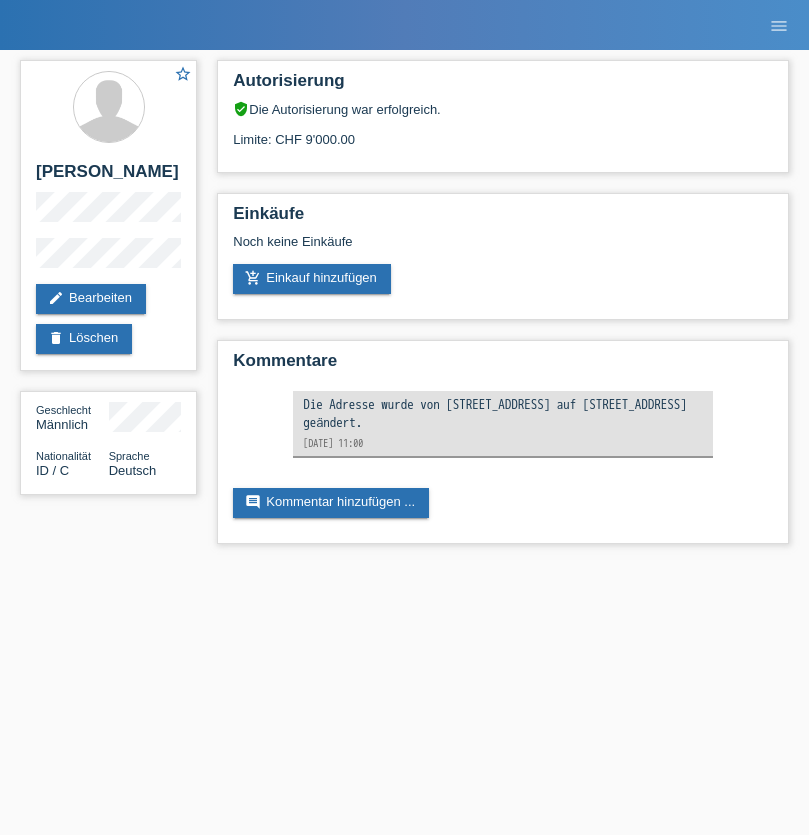 scroll, scrollTop: 0, scrollLeft: 0, axis: both 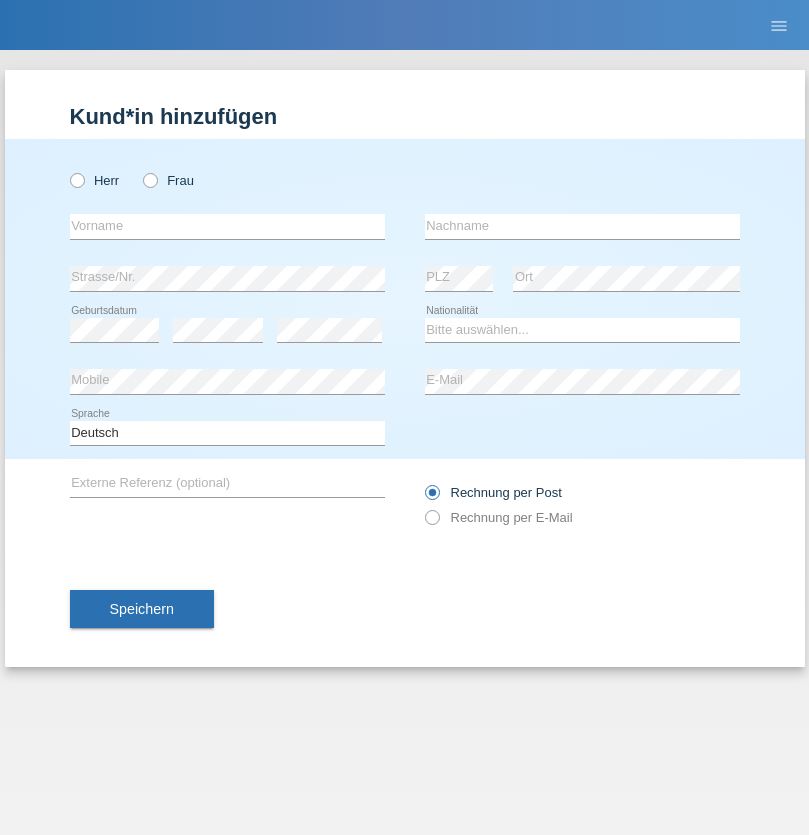 radio on "true" 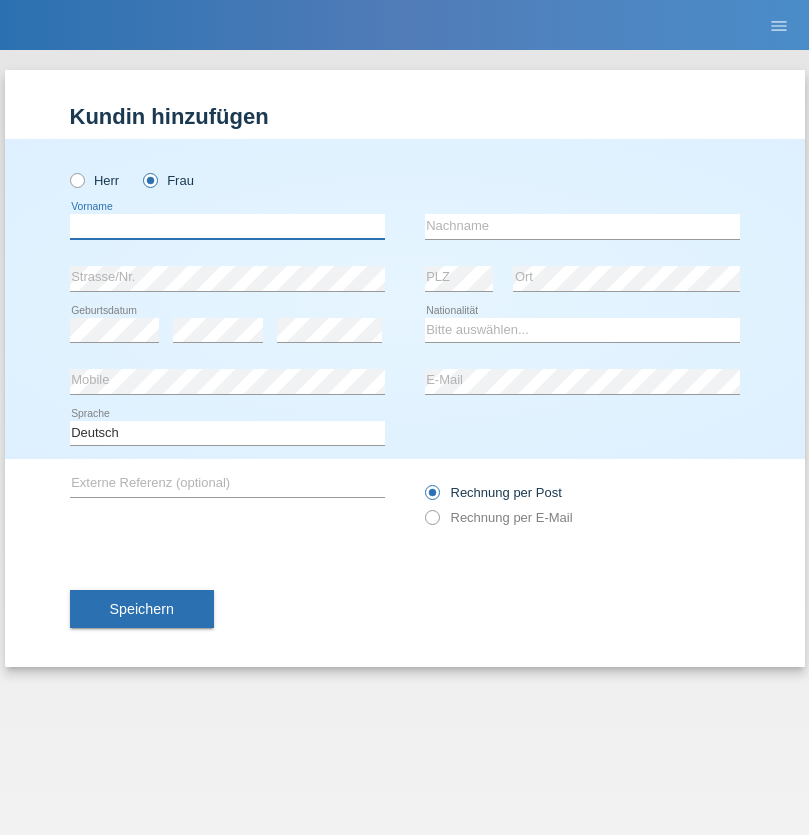 click at bounding box center (227, 226) 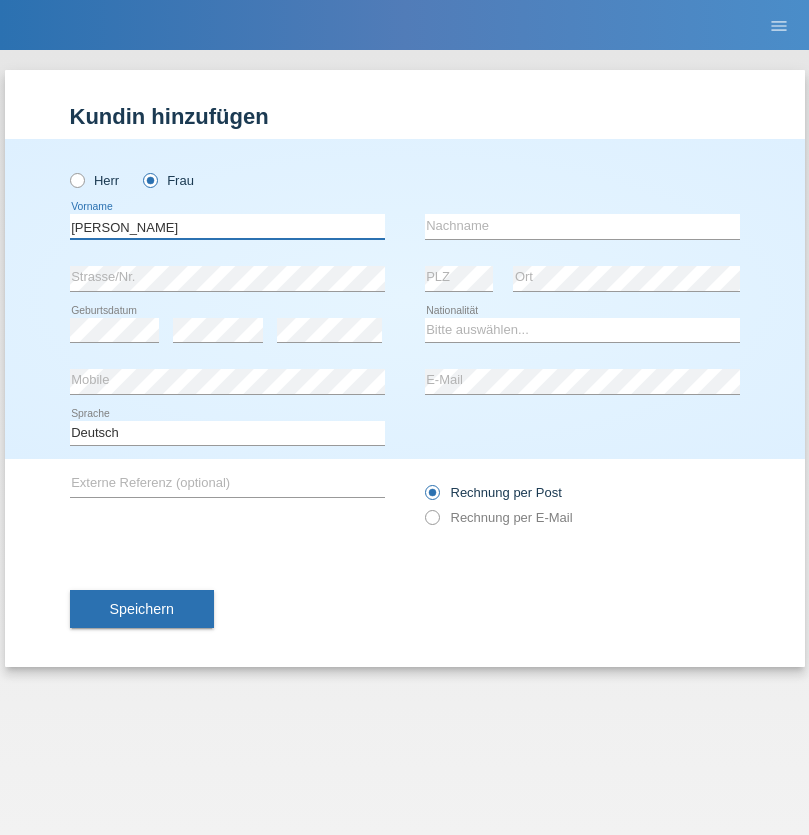 type on "Jasmin" 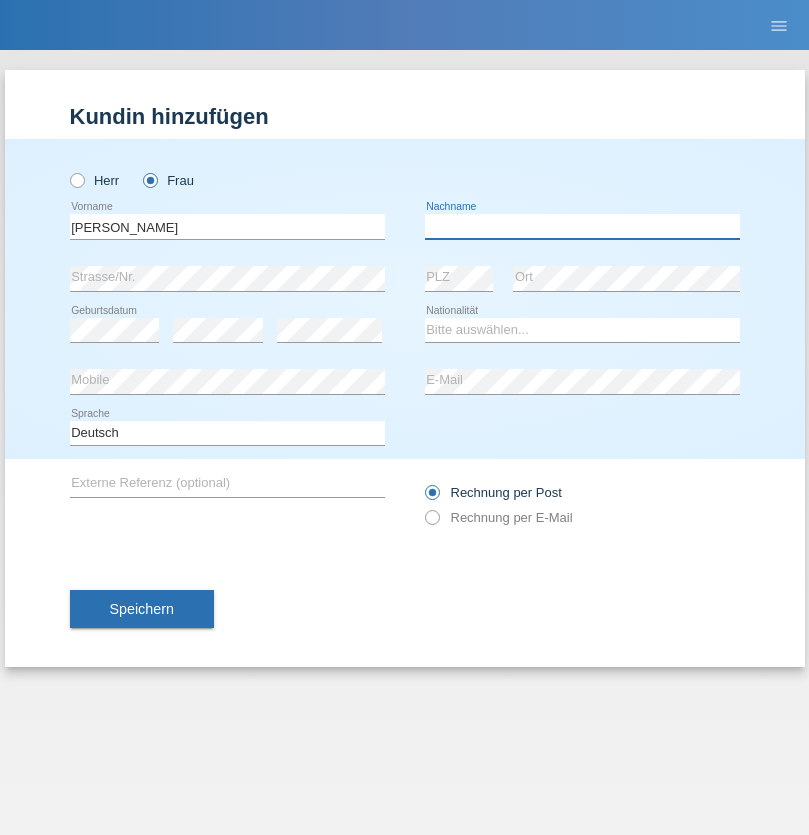 click at bounding box center (582, 226) 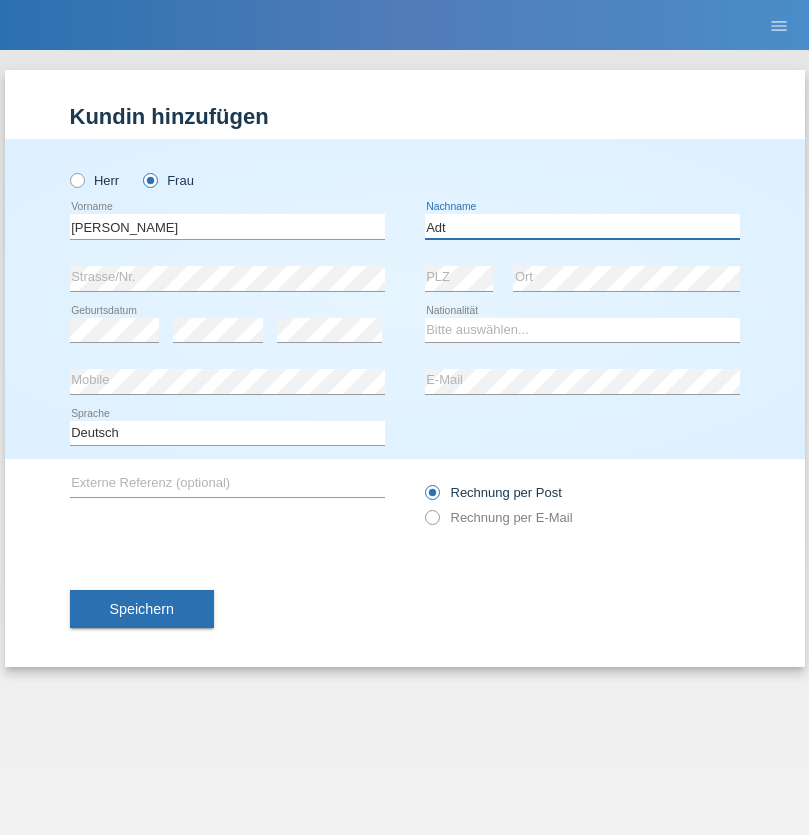 type on "Adt" 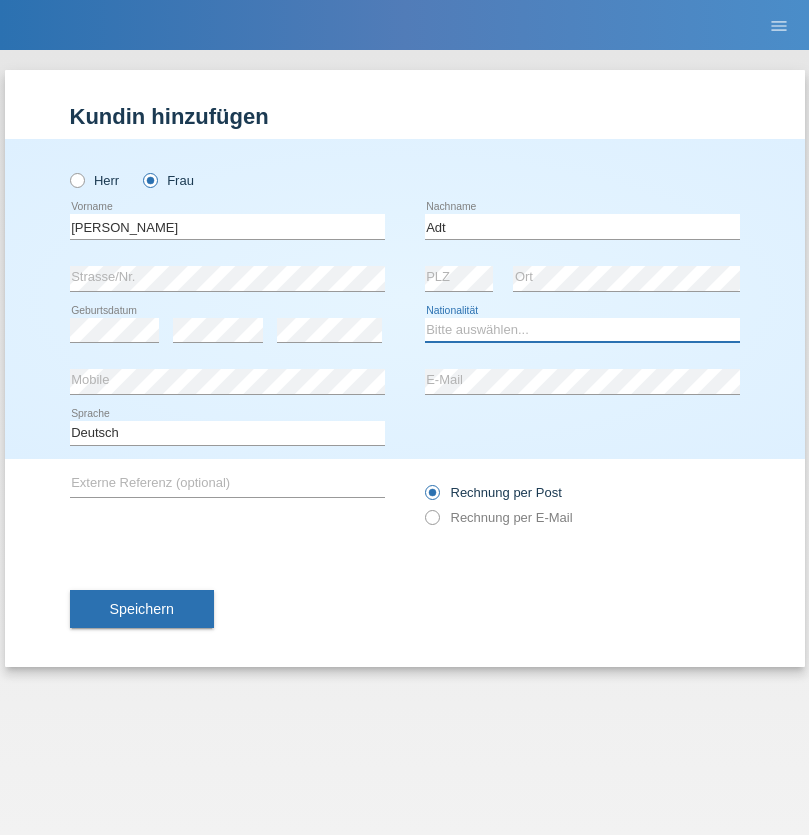 select on "LI" 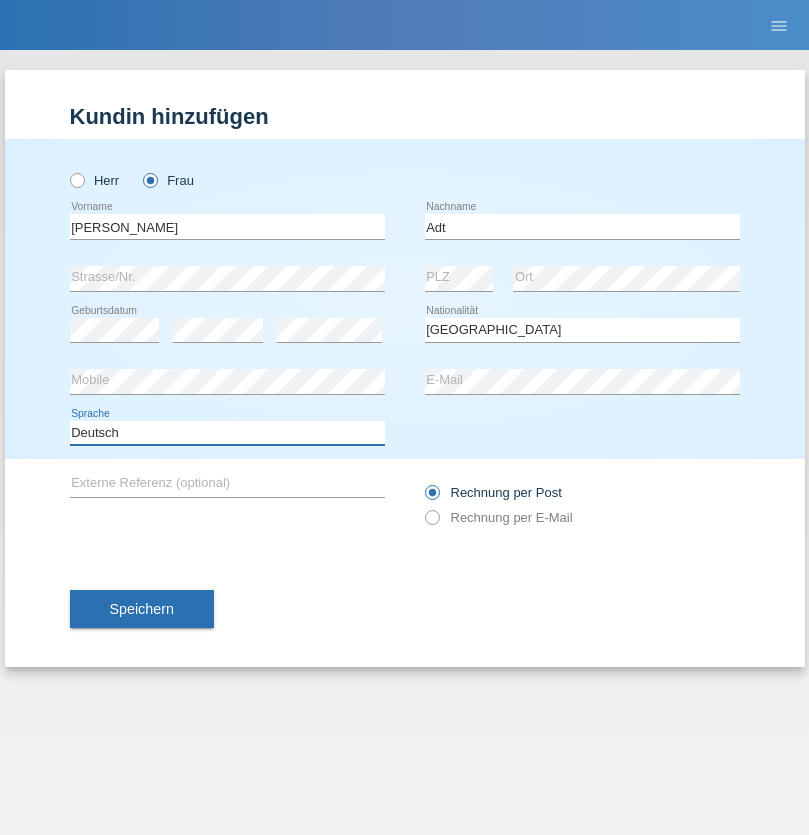 select on "en" 